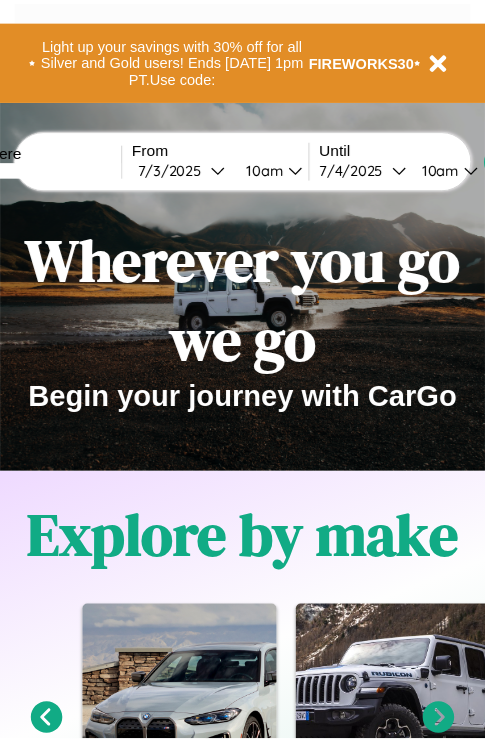 scroll, scrollTop: 0, scrollLeft: 0, axis: both 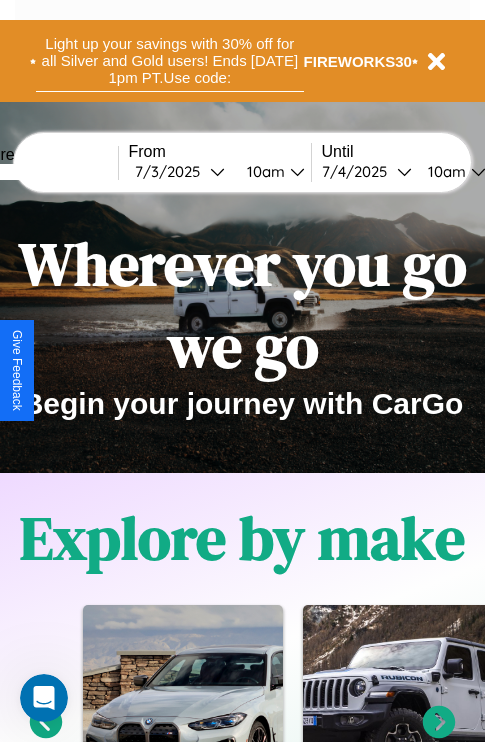 click on "Light up your savings with 30% off for all Silver and Gold users! Ends [DATE] 1pm PT.  Use code:" at bounding box center [170, 61] 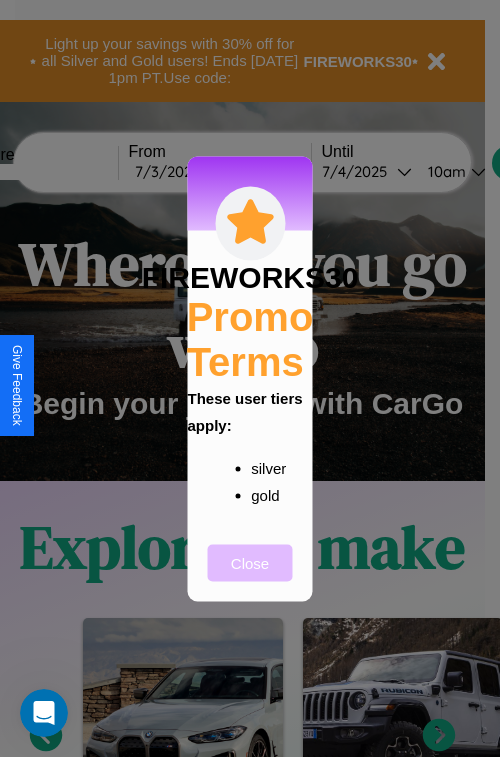 click on "Close" at bounding box center [250, 562] 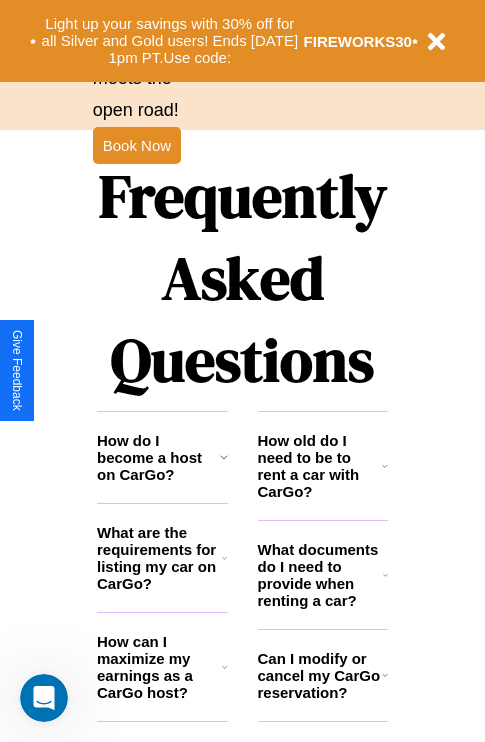 scroll, scrollTop: 2423, scrollLeft: 0, axis: vertical 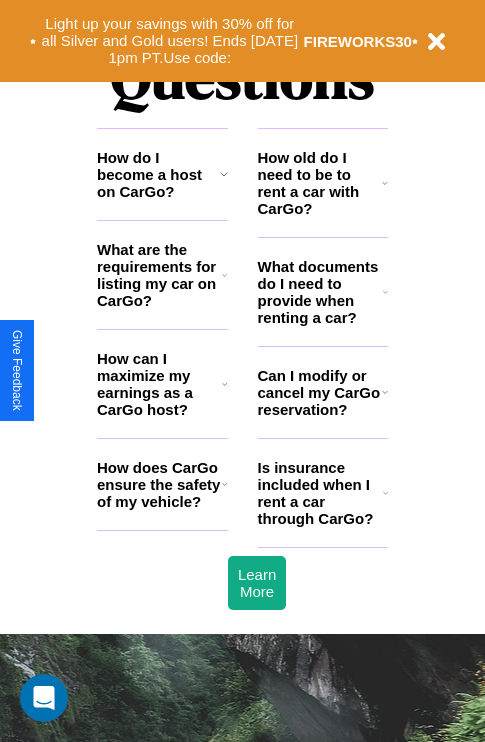click on "Is insurance included when I rent a car through CarGo?" at bounding box center [320, 493] 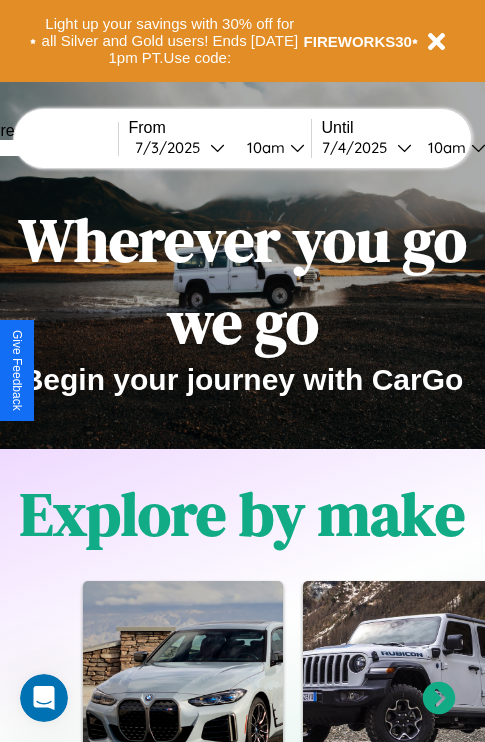 scroll, scrollTop: 0, scrollLeft: 0, axis: both 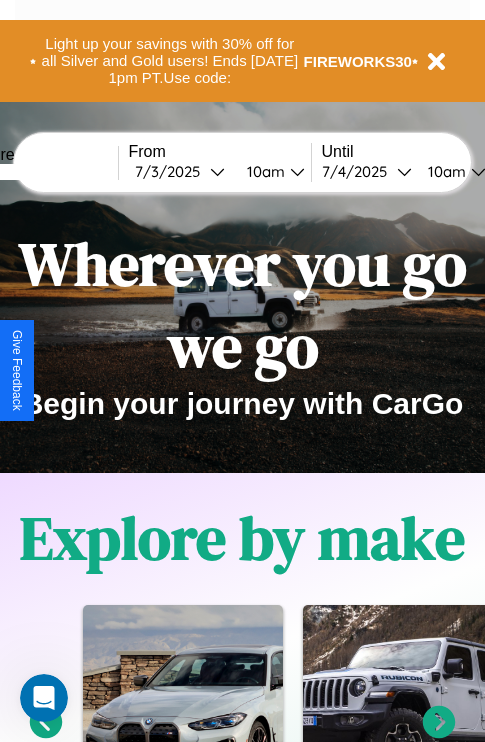 click at bounding box center [43, 172] 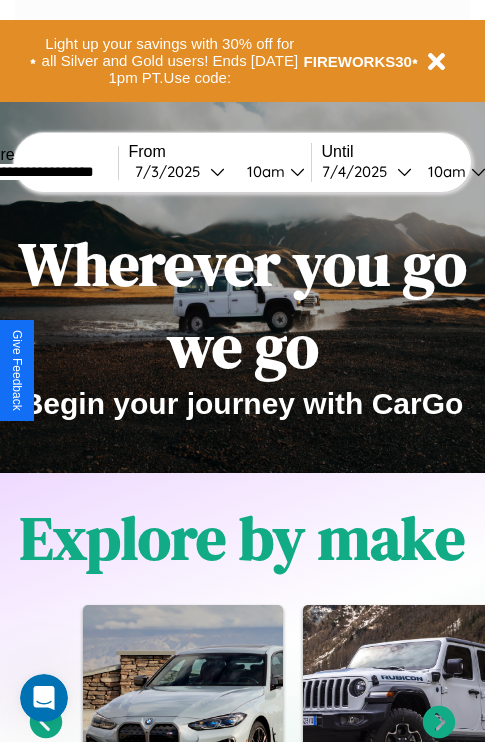 type on "**********" 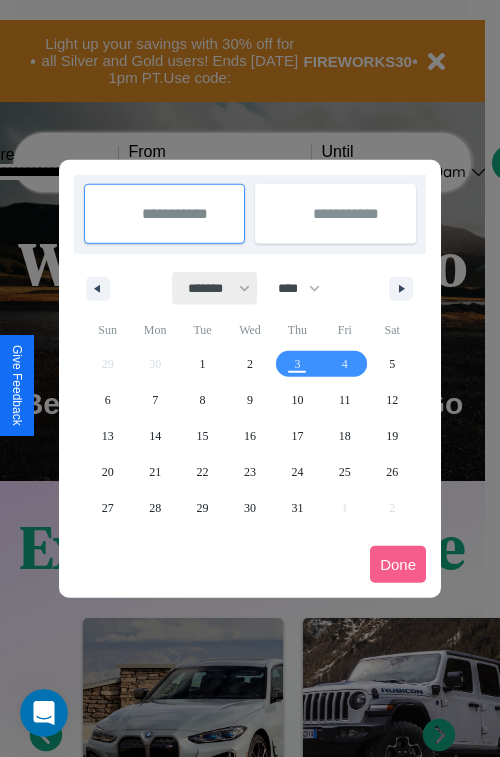 click on "******* ******** ***** ***** *** **** **** ****** ********* ******* ******** ********" at bounding box center (215, 288) 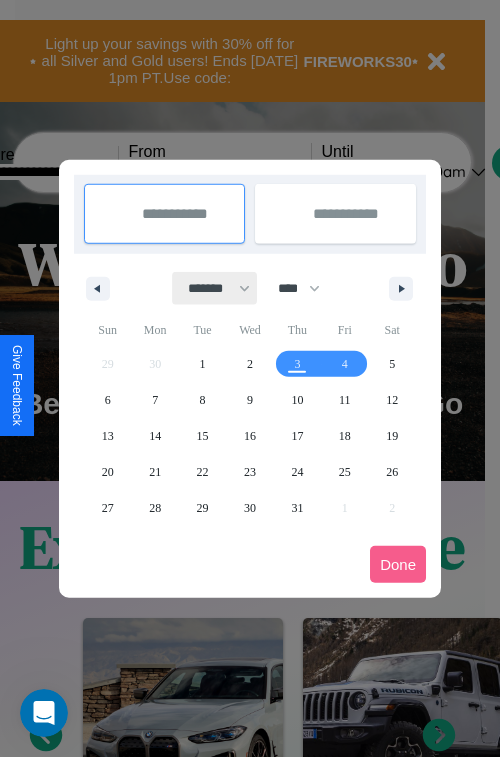 select on "*" 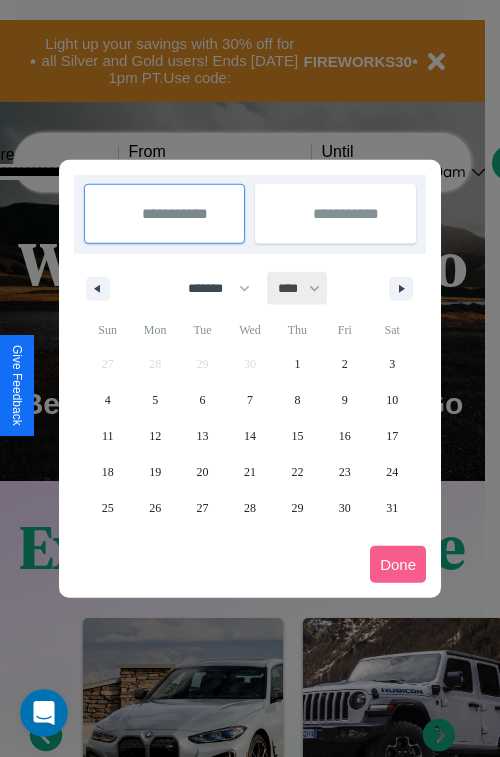 click on "**** **** **** **** **** **** **** **** **** **** **** **** **** **** **** **** **** **** **** **** **** **** **** **** **** **** **** **** **** **** **** **** **** **** **** **** **** **** **** **** **** **** **** **** **** **** **** **** **** **** **** **** **** **** **** **** **** **** **** **** **** **** **** **** **** **** **** **** **** **** **** **** **** **** **** **** **** **** **** **** **** **** **** **** **** **** **** **** **** **** **** **** **** **** **** **** **** **** **** **** **** **** **** **** **** **** **** **** **** **** **** **** **** **** **** **** **** **** **** **** ****" at bounding box center [298, 288] 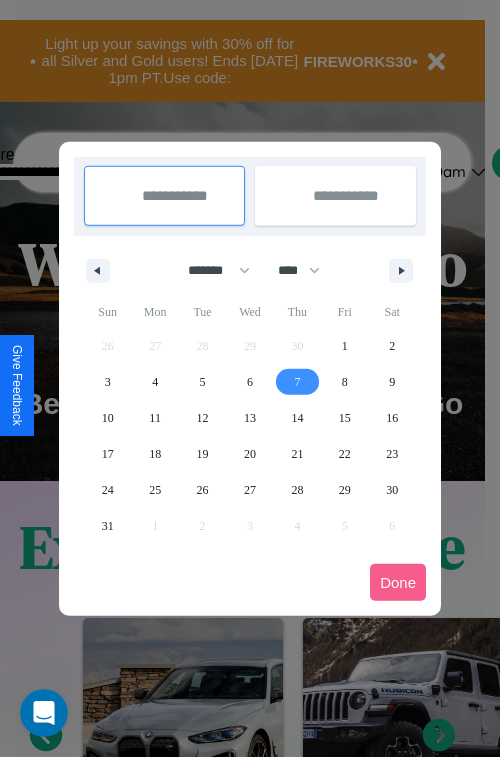 click on "7" at bounding box center (297, 382) 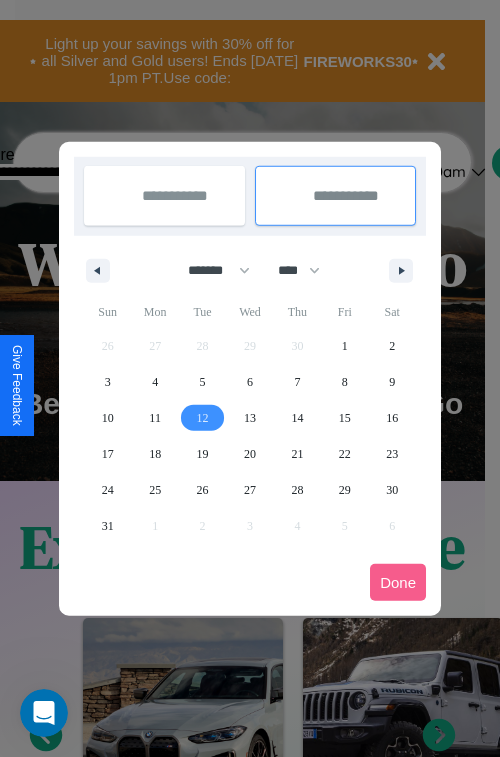 click on "12" at bounding box center (203, 418) 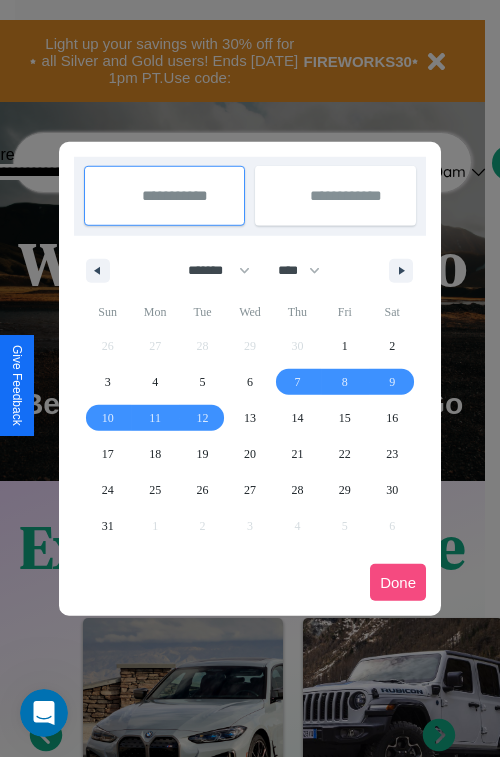 click on "Done" at bounding box center [398, 582] 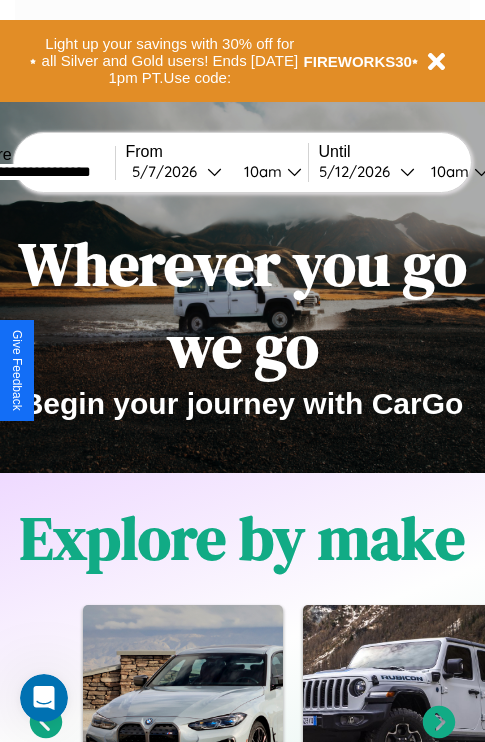 scroll, scrollTop: 0, scrollLeft: 71, axis: horizontal 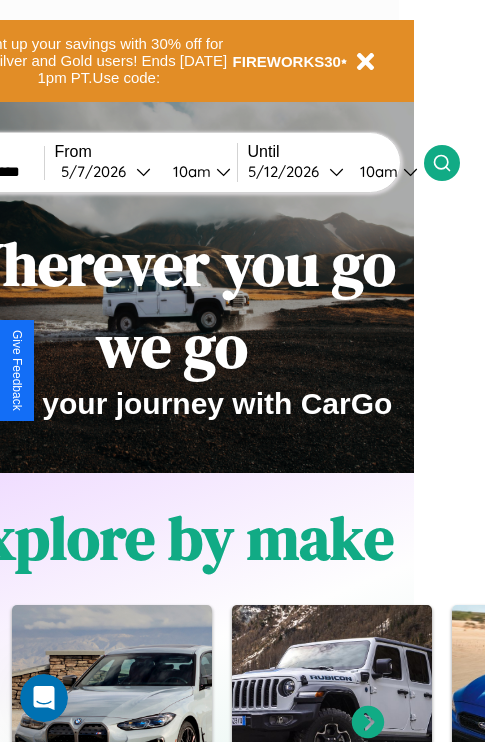 click 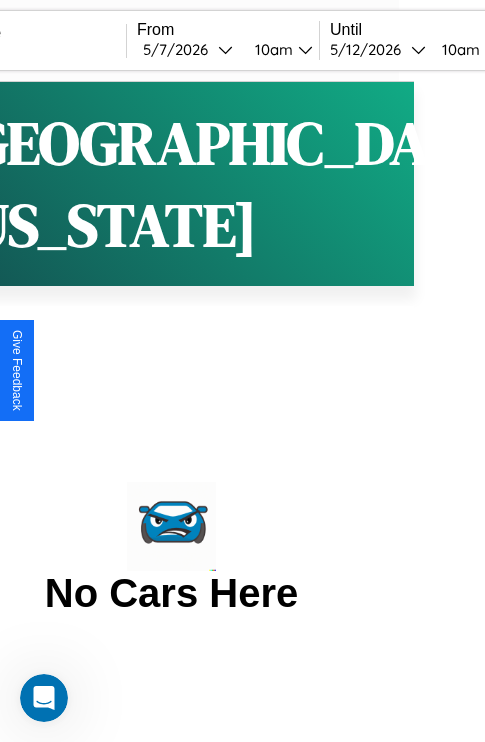 scroll, scrollTop: 0, scrollLeft: 0, axis: both 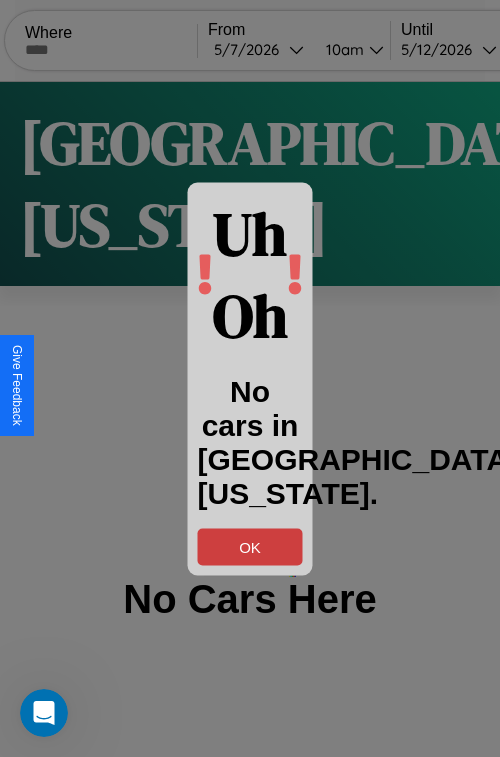 click on "OK" at bounding box center [250, 546] 